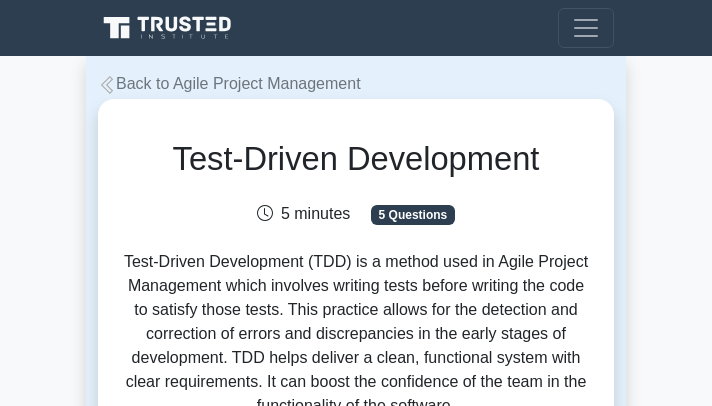 scroll, scrollTop: 164, scrollLeft: 0, axis: vertical 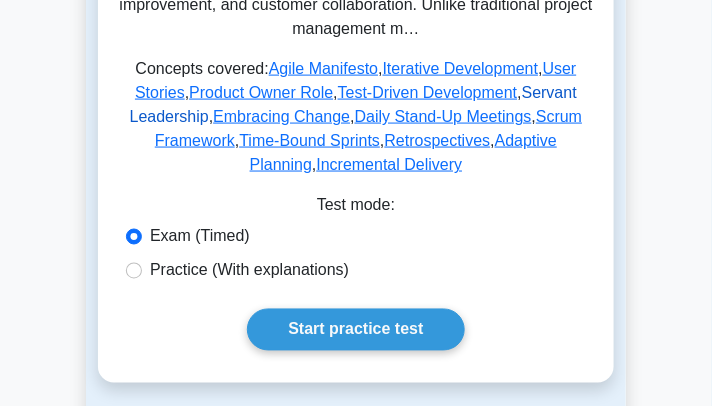 click on "Servant Leadership" at bounding box center [353, 104] 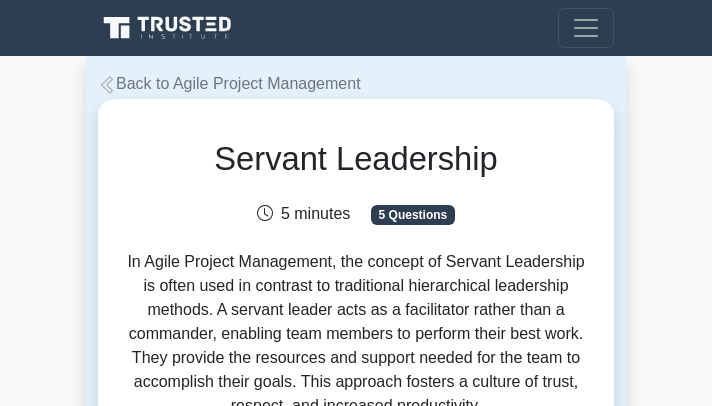 scroll, scrollTop: 0, scrollLeft: 0, axis: both 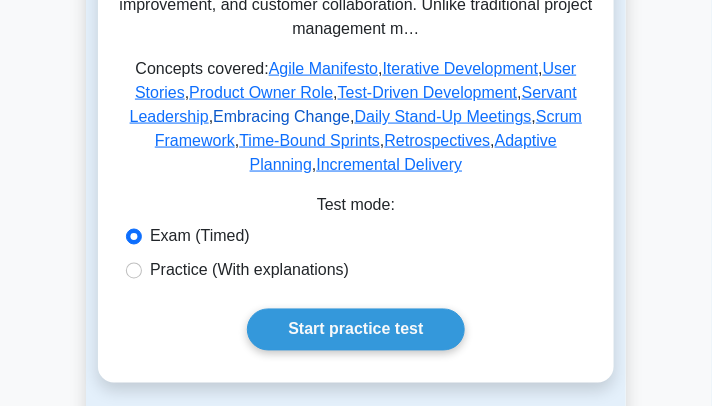 click on "Embracing Change" at bounding box center (281, 116) 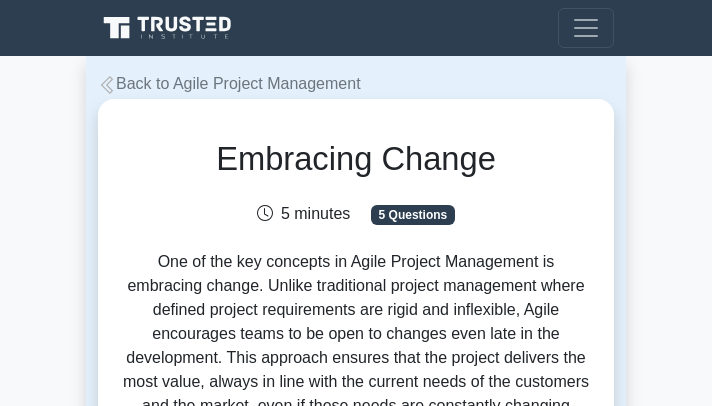 scroll, scrollTop: 0, scrollLeft: 0, axis: both 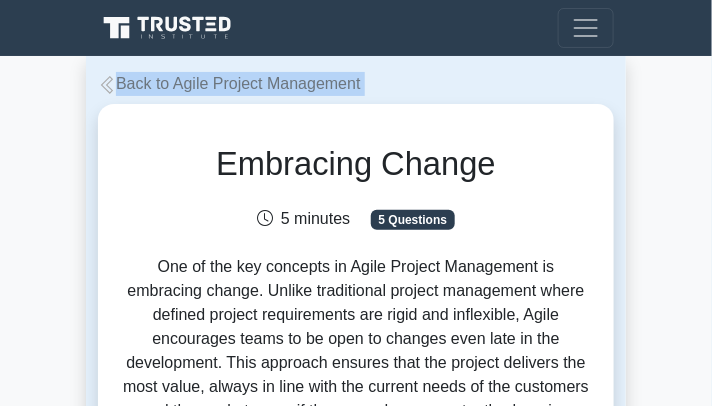 click on "Back to Agile Project Management
Embracing Change
5 minutes
5 Questions
Embracing Change - Agile Project Management
What it is:   Why it is important:   How it works:   How to answer questions about Embracing Change on an exam:   Exam Tips:" at bounding box center (356, 2509) 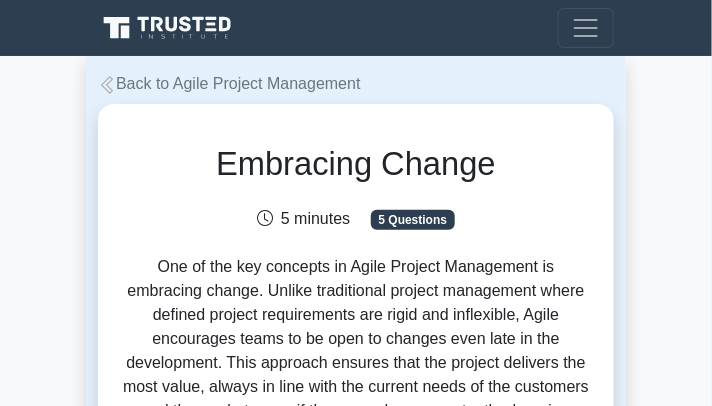 click at bounding box center [107, 85] 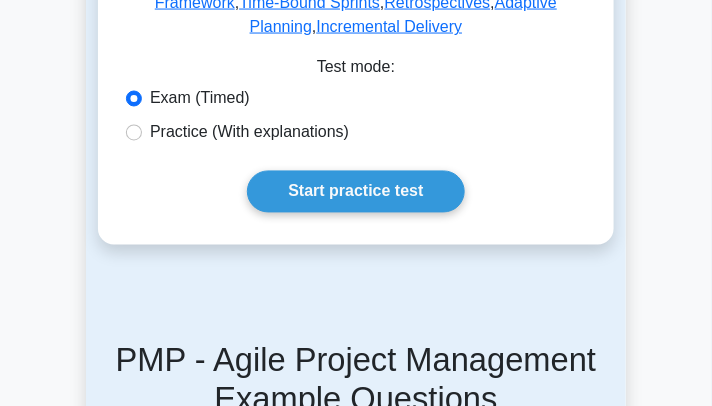scroll, scrollTop: 664, scrollLeft: 0, axis: vertical 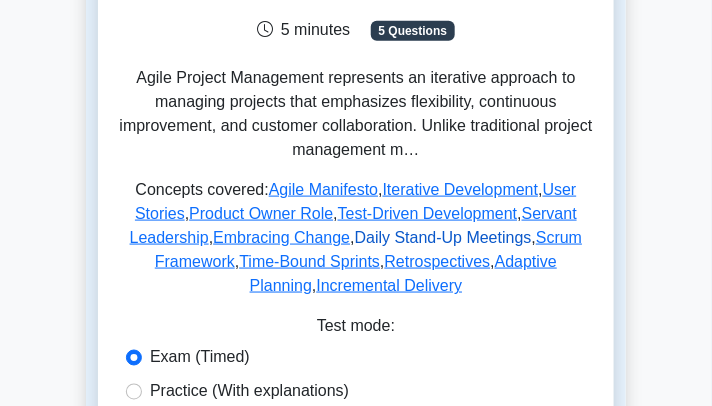 click on "Daily Stand-Up Meetings" at bounding box center (443, 237) 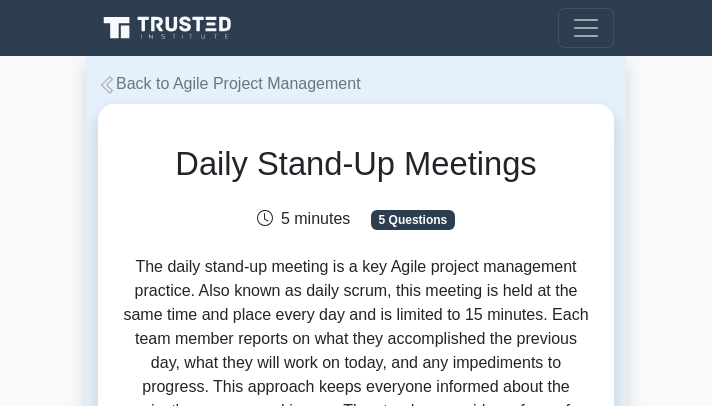 scroll, scrollTop: 0, scrollLeft: 0, axis: both 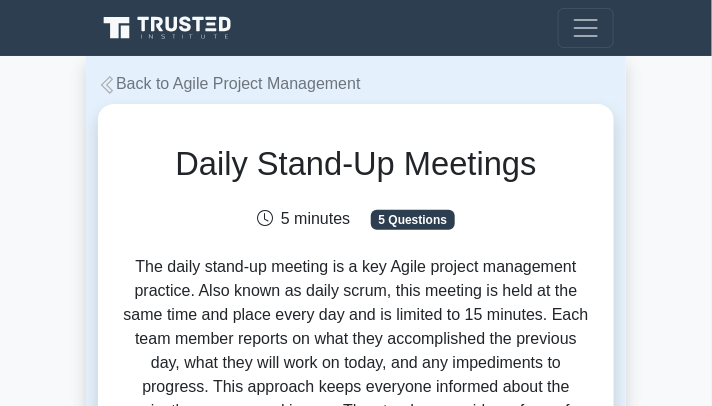 click on "Back to Agile Project Management" at bounding box center (229, 83) 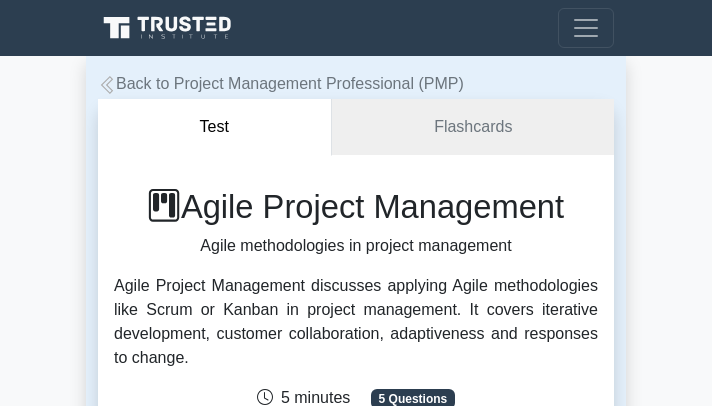 scroll, scrollTop: 474, scrollLeft: 0, axis: vertical 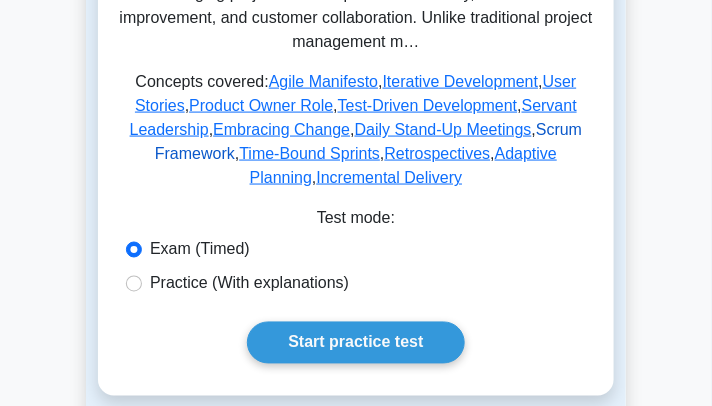 click on "Scrum Framework" at bounding box center (368, 141) 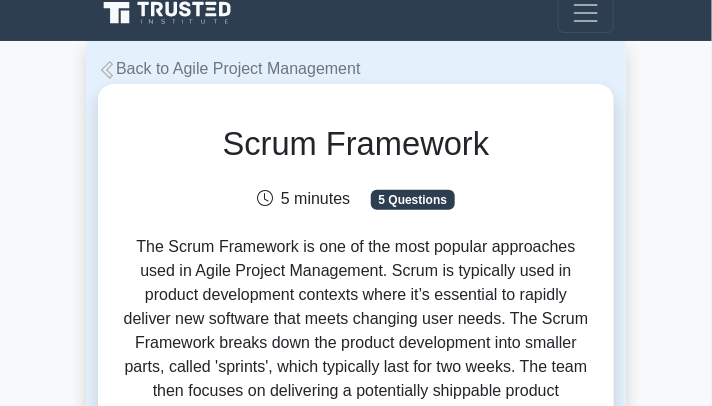 scroll, scrollTop: 0, scrollLeft: 0, axis: both 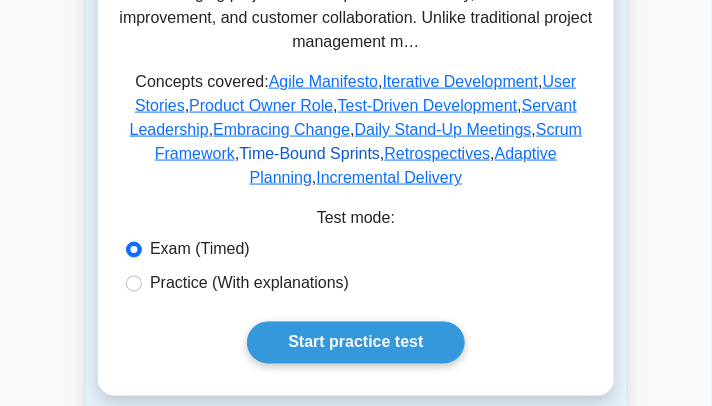 click on "Time-Bound Sprints" at bounding box center [309, 153] 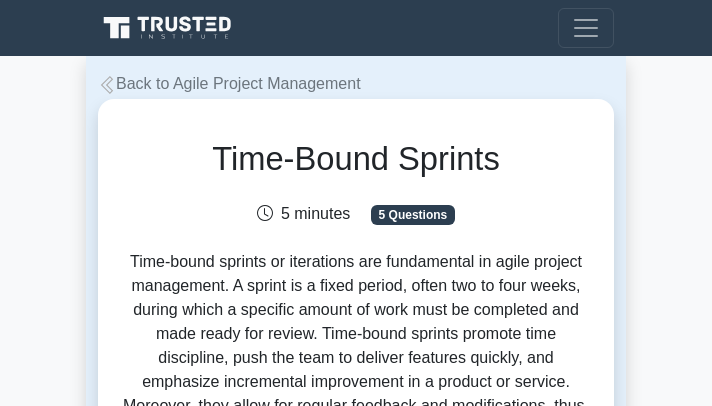 scroll, scrollTop: 0, scrollLeft: 0, axis: both 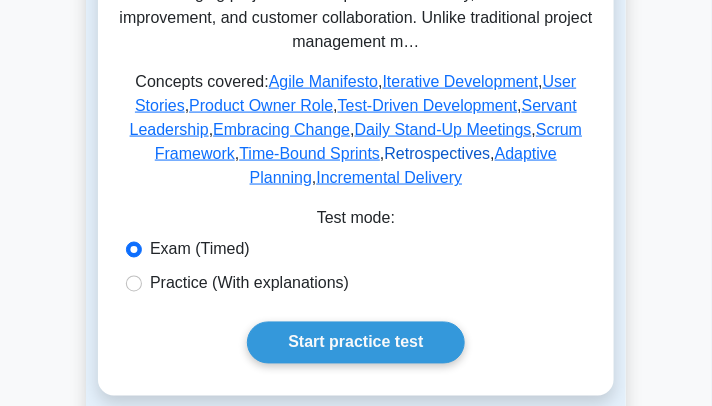 click on "Retrospectives" at bounding box center (438, 153) 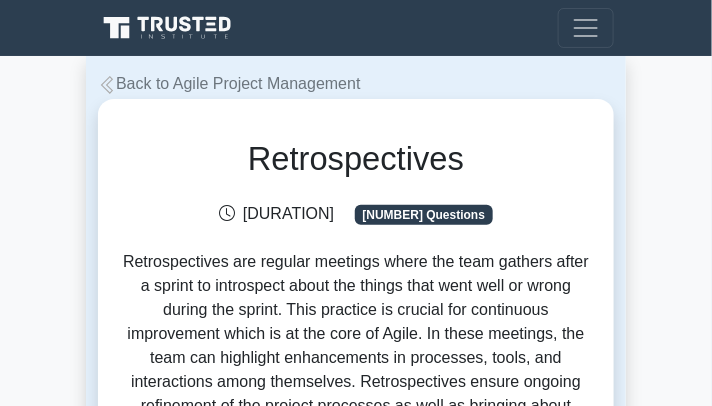scroll, scrollTop: 45, scrollLeft: 0, axis: vertical 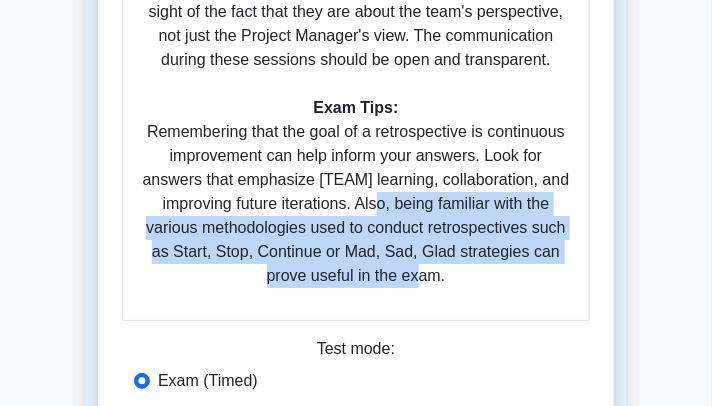 drag, startPoint x: 387, startPoint y: 206, endPoint x: 439, endPoint y: 274, distance: 85.60374 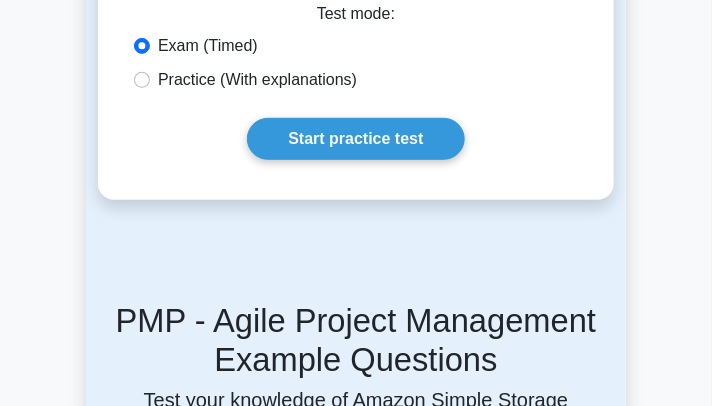 scroll, scrollTop: 1587, scrollLeft: 0, axis: vertical 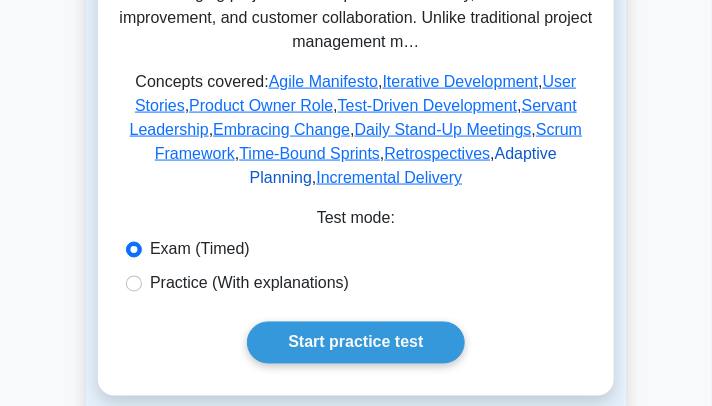 click on "Adaptive Planning" at bounding box center (403, 165) 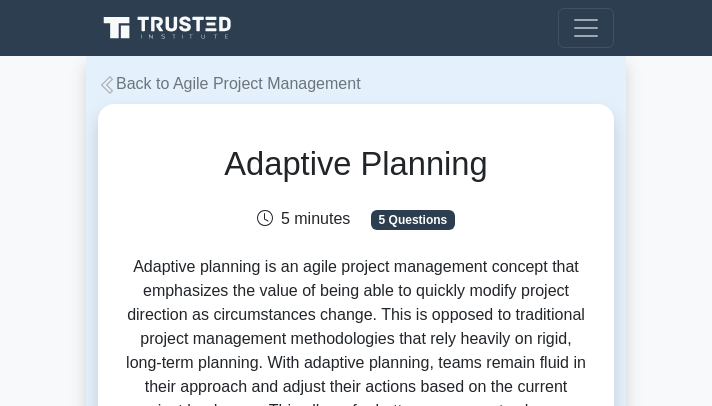 scroll, scrollTop: 0, scrollLeft: 0, axis: both 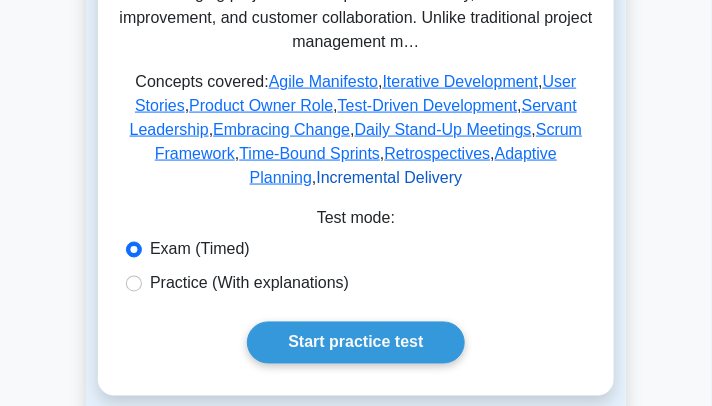 click on "Incremental Delivery" at bounding box center [389, 177] 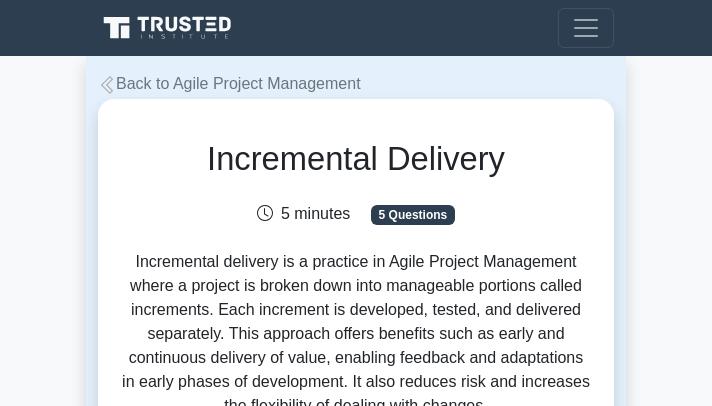 scroll, scrollTop: 0, scrollLeft: 0, axis: both 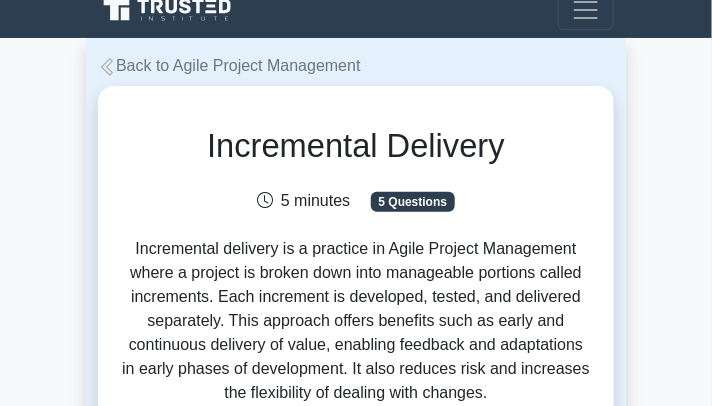 click on "Back to Agile Project Management" at bounding box center (229, 65) 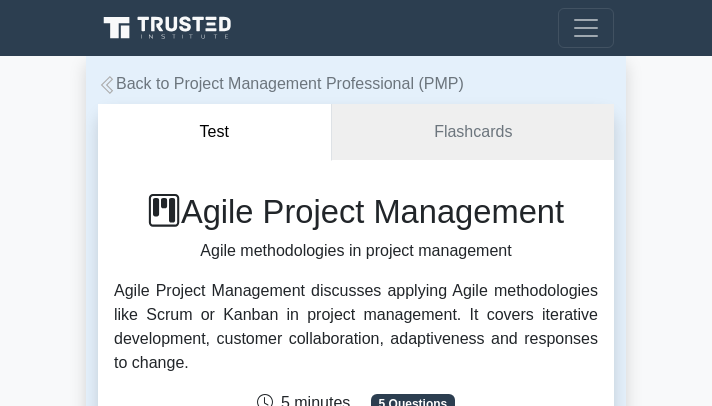 scroll, scrollTop: 0, scrollLeft: 0, axis: both 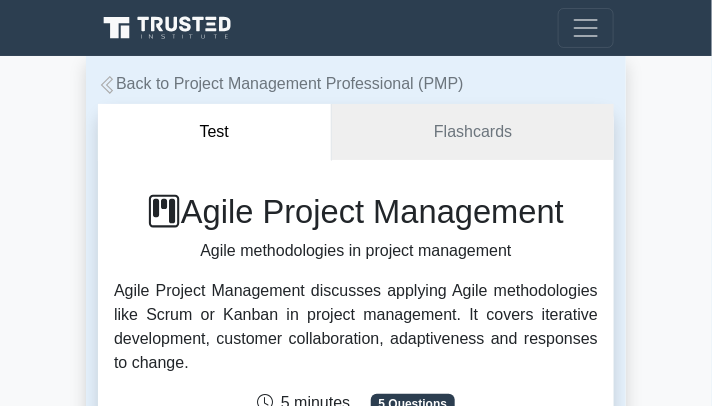 click on "Back to Project Management Professional (PMP)" at bounding box center [281, 83] 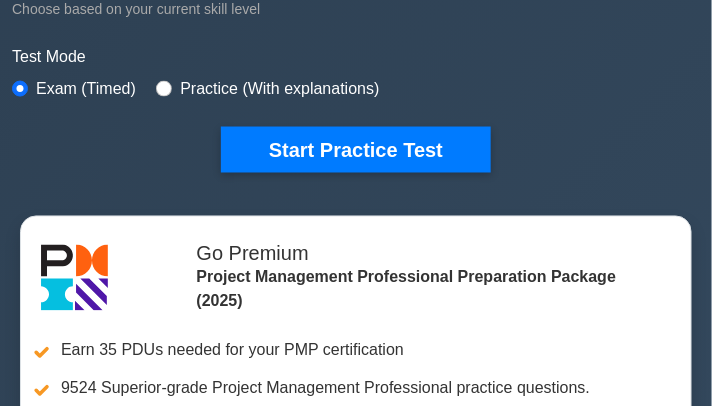 scroll, scrollTop: 561, scrollLeft: 0, axis: vertical 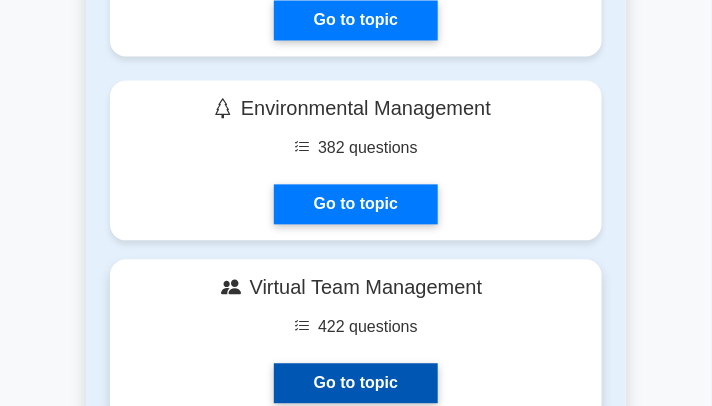 click on "Go to topic" at bounding box center (356, 384) 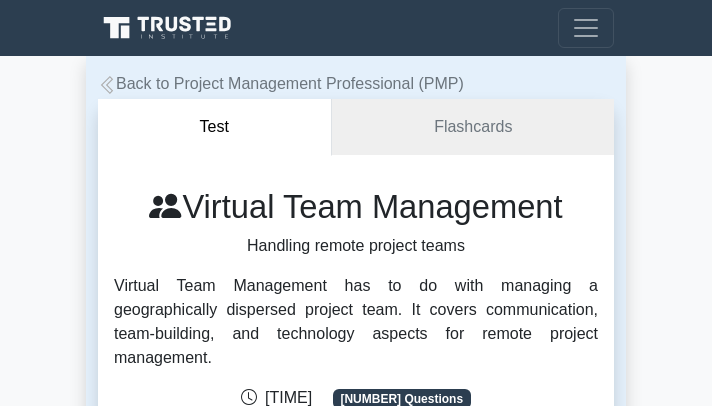 scroll, scrollTop: 0, scrollLeft: 0, axis: both 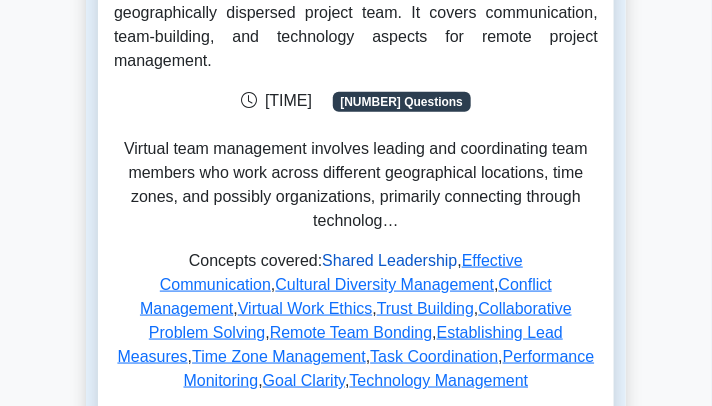 click on "Shared Leadership" at bounding box center (389, 260) 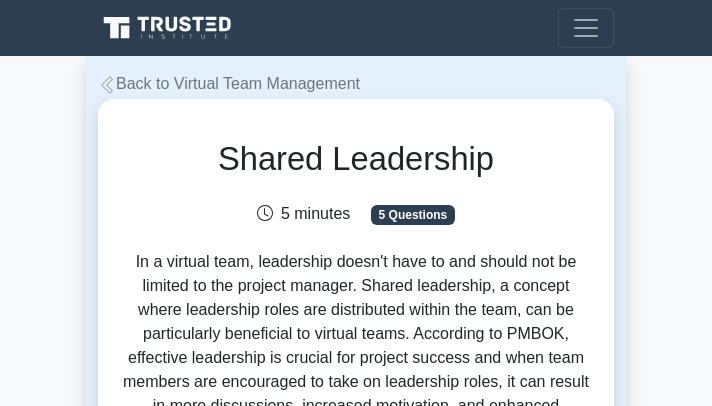 scroll, scrollTop: 0, scrollLeft: 0, axis: both 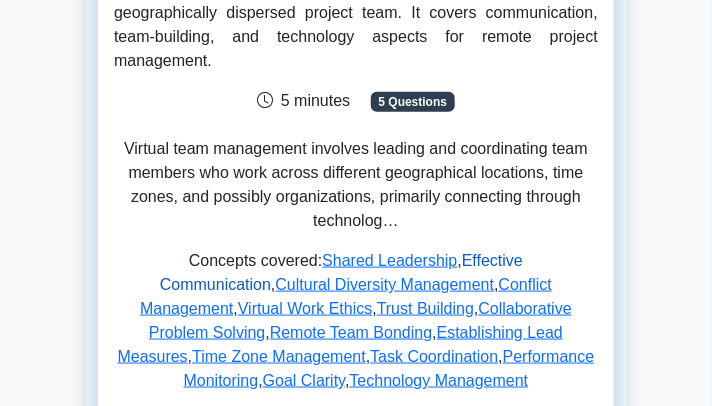 click on "Effective Communication" at bounding box center [341, 272] 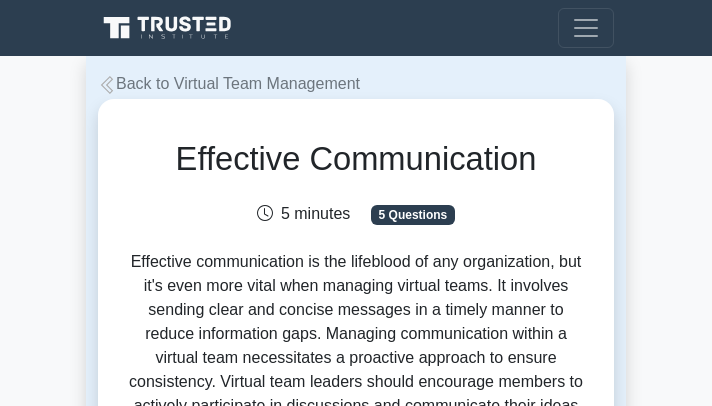 scroll, scrollTop: 0, scrollLeft: 0, axis: both 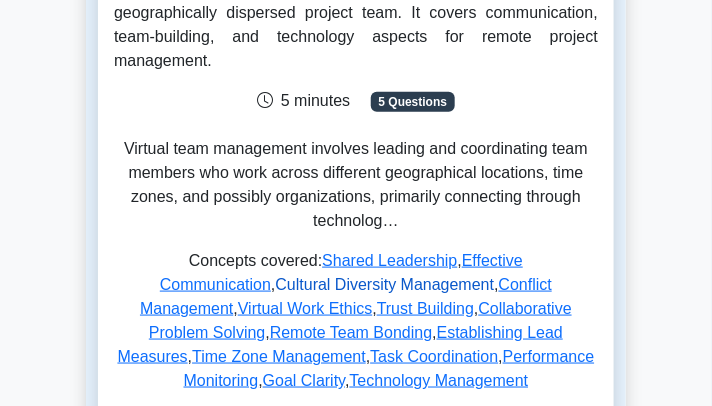 click on "Cultural Diversity Management" at bounding box center [385, 284] 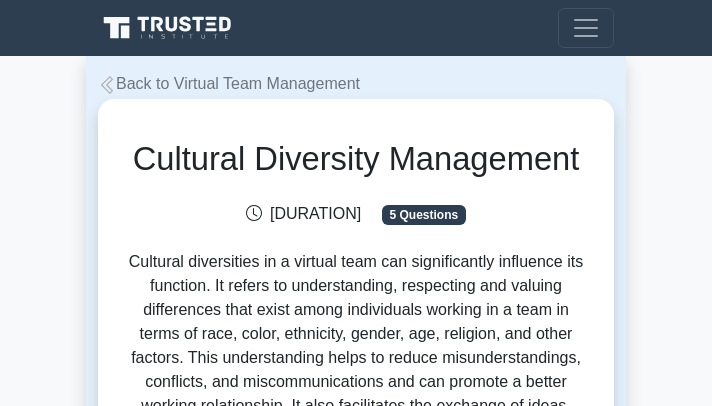 scroll, scrollTop: 0, scrollLeft: 0, axis: both 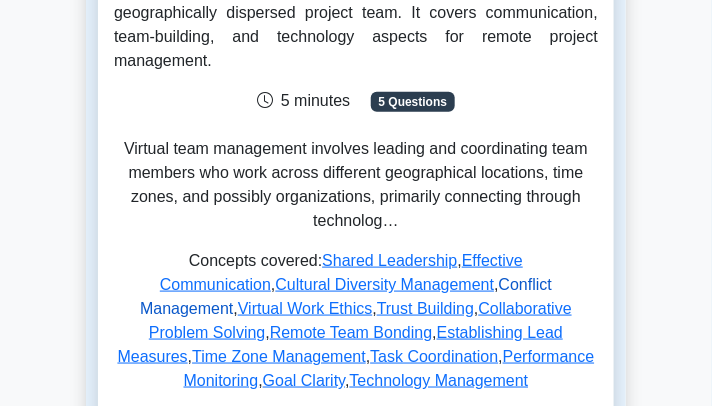 click on "Conflict Management" at bounding box center (239, 308) 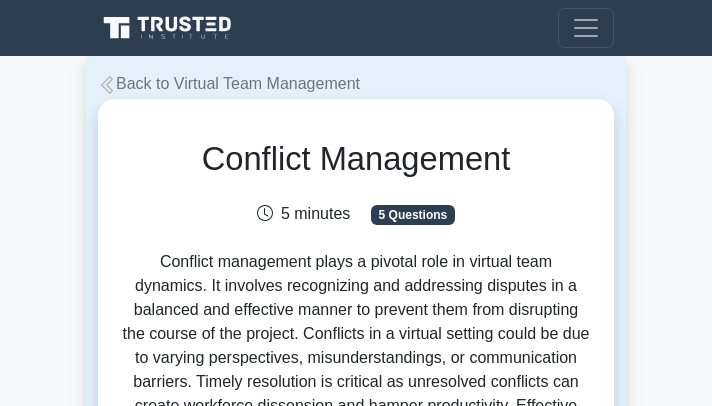 scroll, scrollTop: 0, scrollLeft: 0, axis: both 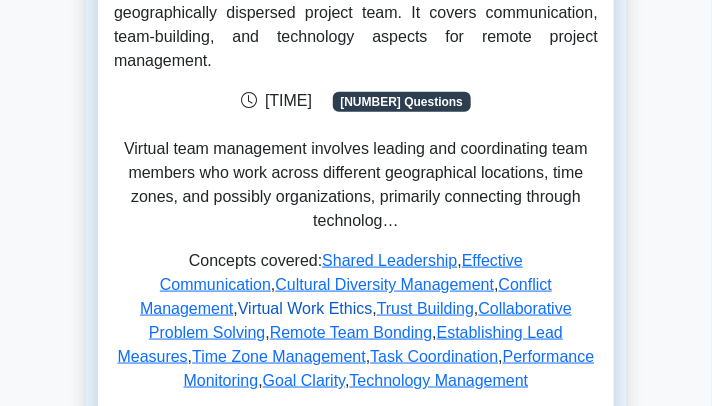 click on "Virtual Work Ethics" at bounding box center (305, 308) 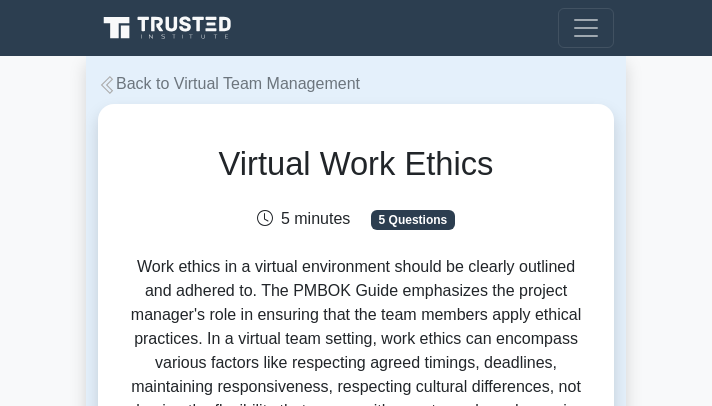 scroll, scrollTop: 0, scrollLeft: 0, axis: both 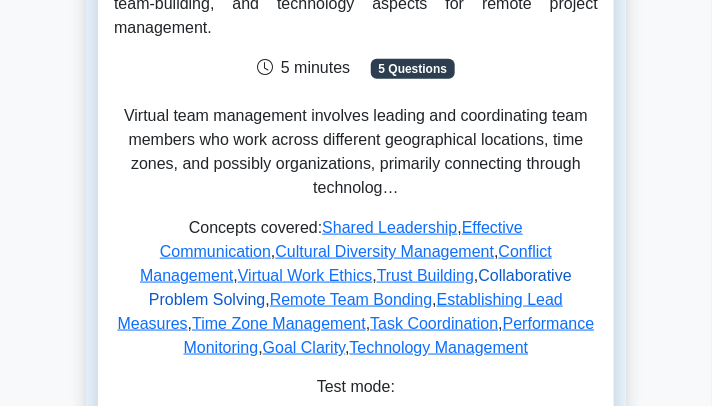 click on "Collaborative Problem Solving" at bounding box center [360, 287] 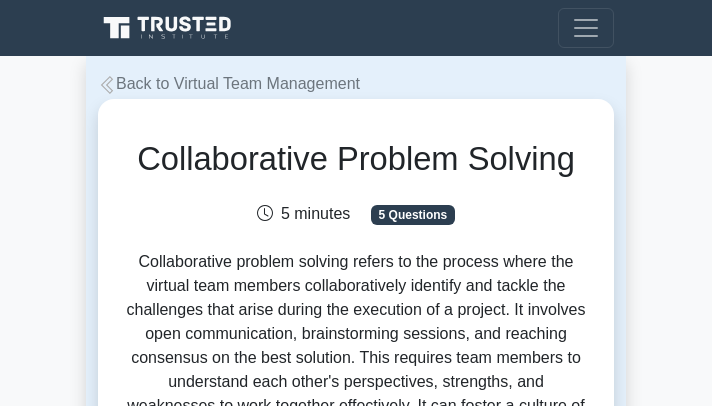 scroll, scrollTop: 0, scrollLeft: 0, axis: both 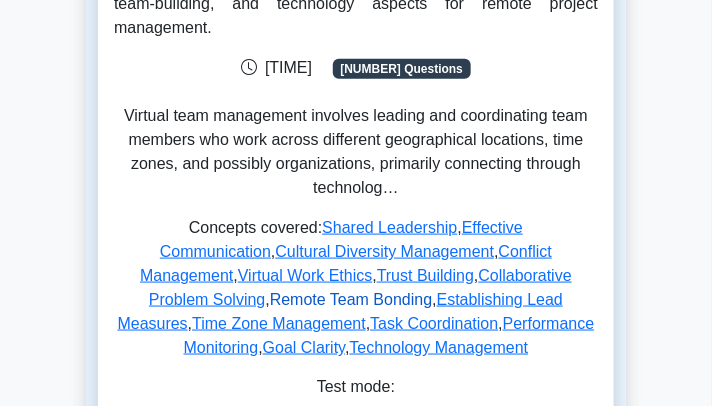 click on "Remote Team Bonding" at bounding box center [351, 299] 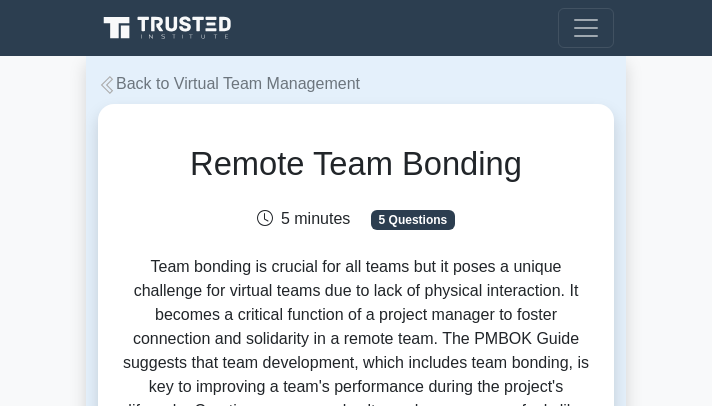scroll, scrollTop: 0, scrollLeft: 0, axis: both 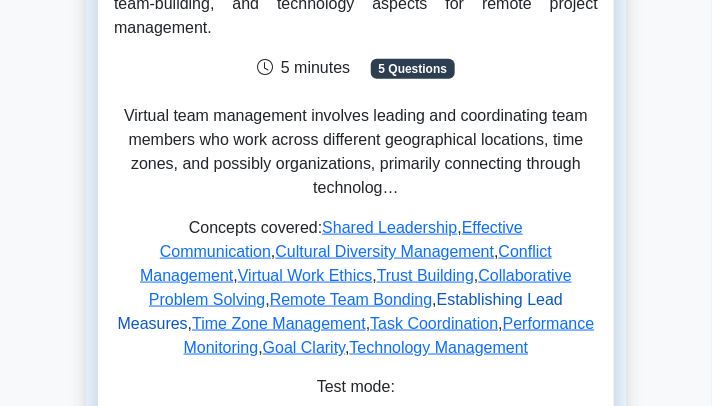 click on "Establishing Lead Measures" at bounding box center (341, 311) 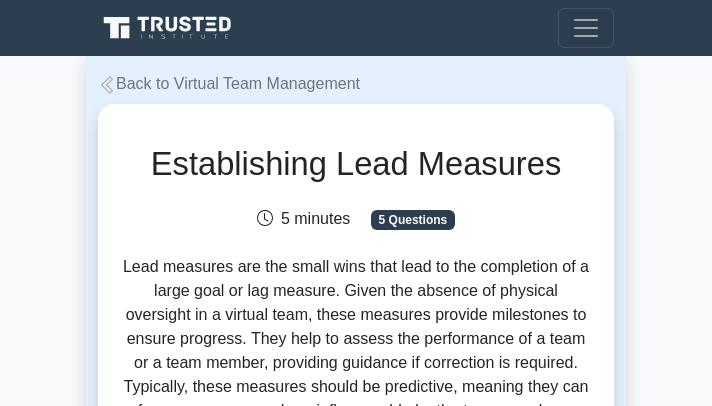 scroll, scrollTop: 0, scrollLeft: 0, axis: both 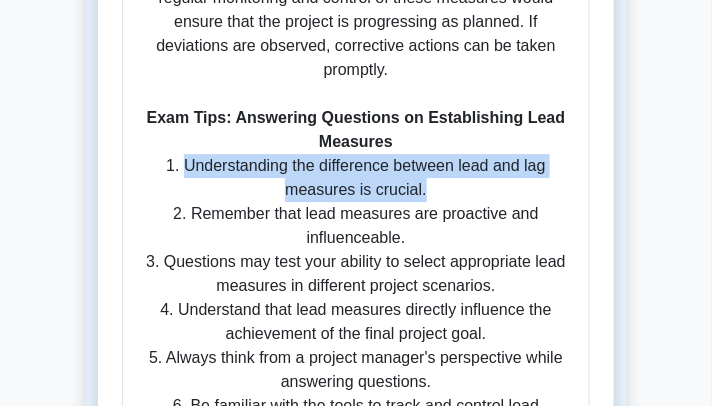 drag, startPoint x: 439, startPoint y: 190, endPoint x: 183, endPoint y: 170, distance: 256.78006 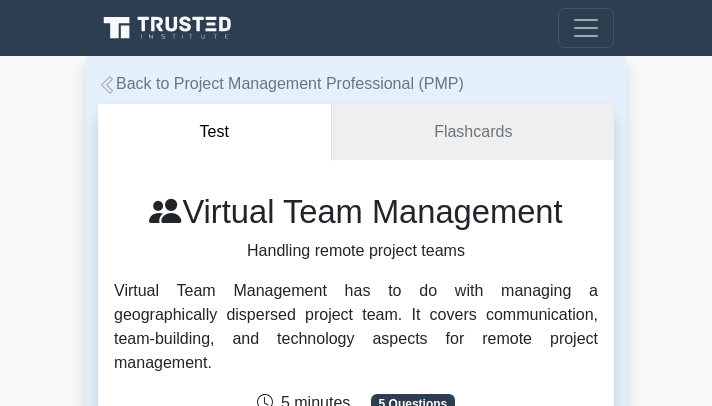 scroll, scrollTop: 403, scrollLeft: 0, axis: vertical 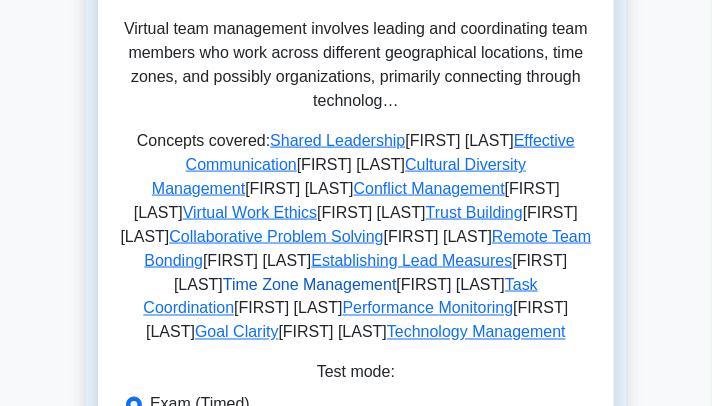 click on "Time Zone Management" at bounding box center (279, 236) 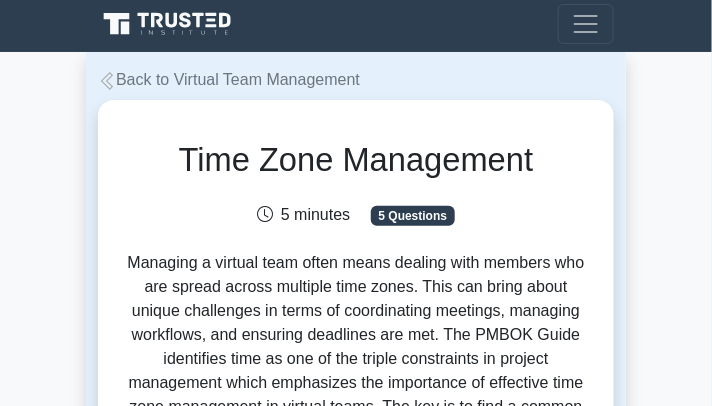 scroll, scrollTop: 0, scrollLeft: 0, axis: both 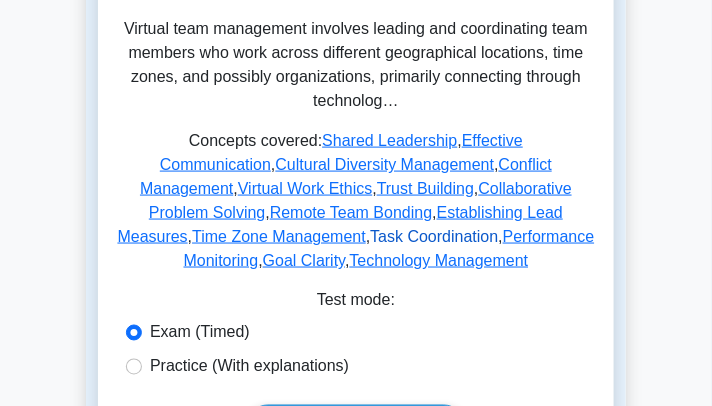 click on "Task Coordination" at bounding box center [434, 236] 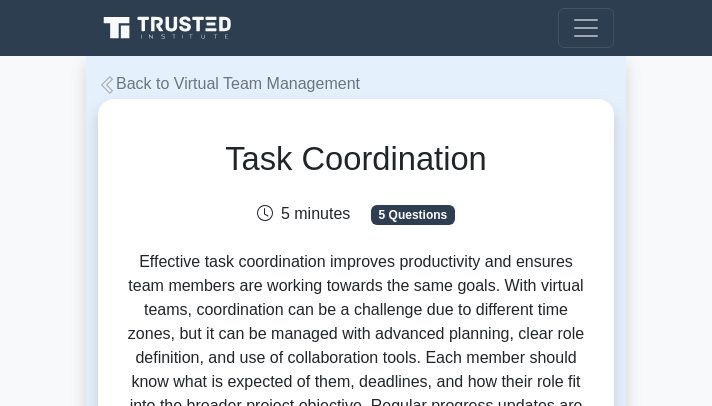 scroll, scrollTop: 0, scrollLeft: 0, axis: both 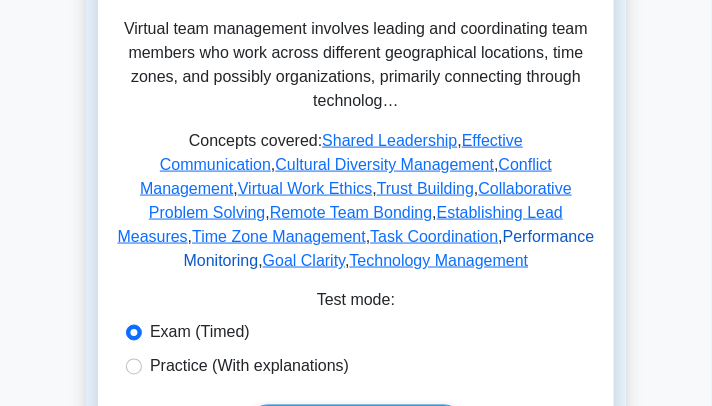 click on "Performance Monitoring" at bounding box center (389, 248) 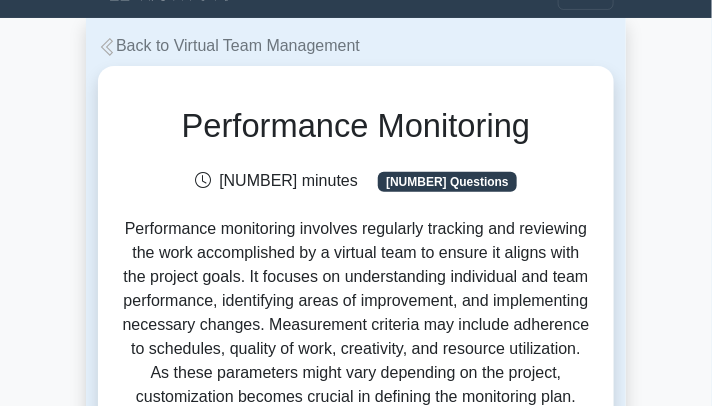 scroll, scrollTop: 0, scrollLeft: 0, axis: both 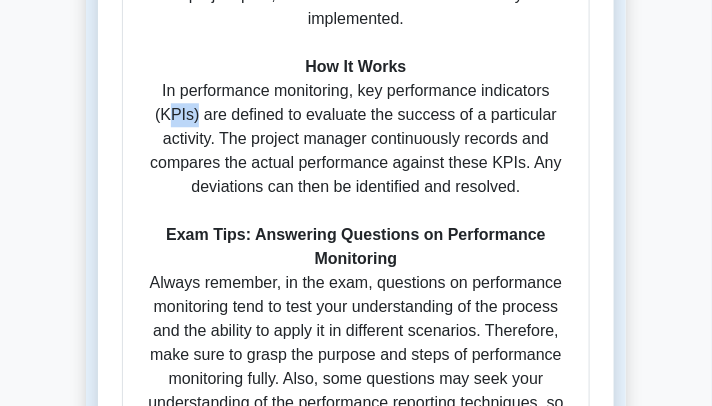 drag, startPoint x: 195, startPoint y: 114, endPoint x: 161, endPoint y: 116, distance: 34.058773 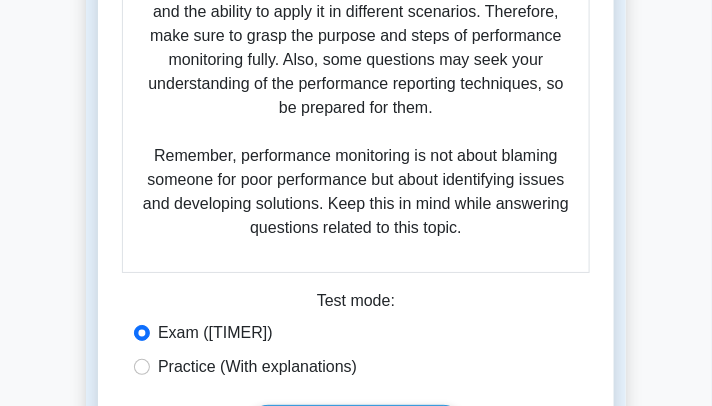 scroll, scrollTop: 1252, scrollLeft: 0, axis: vertical 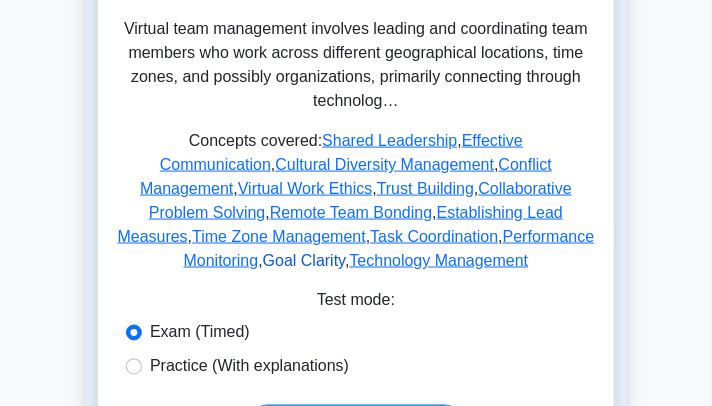 click on "Goal Clarity" at bounding box center (304, 260) 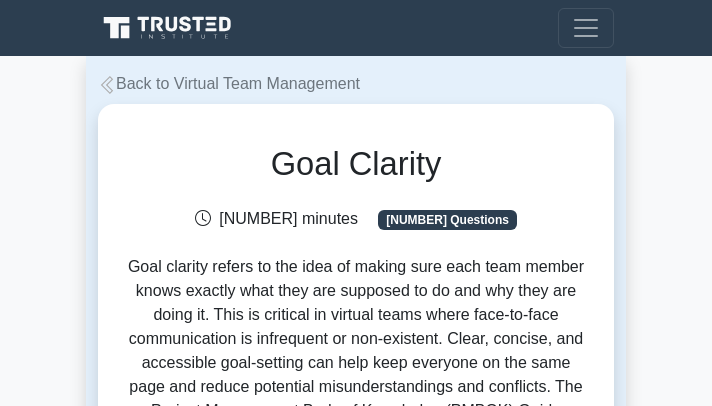 scroll, scrollTop: 139, scrollLeft: 0, axis: vertical 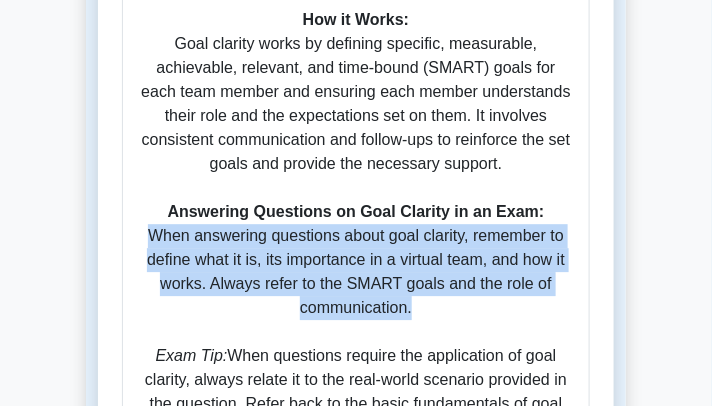 drag, startPoint x: 437, startPoint y: 288, endPoint x: 150, endPoint y: 219, distance: 295.17792 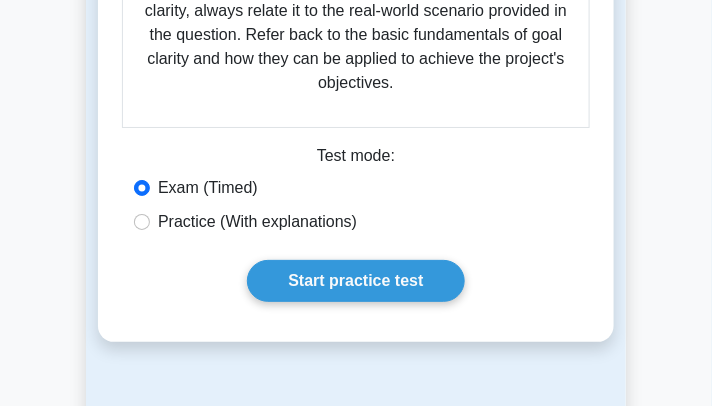 scroll, scrollTop: 1368, scrollLeft: 0, axis: vertical 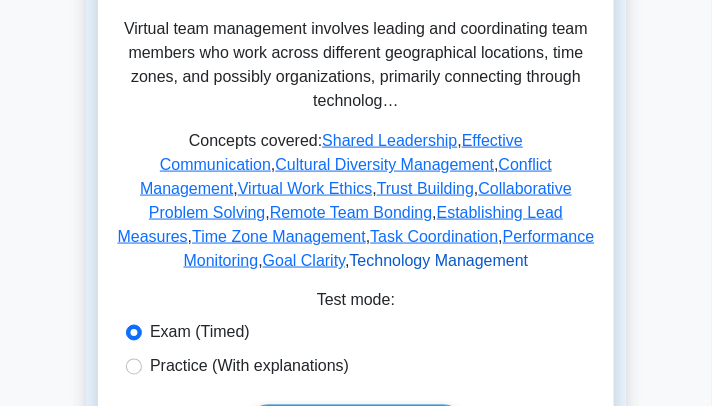 click on "Technology Management" at bounding box center (439, 260) 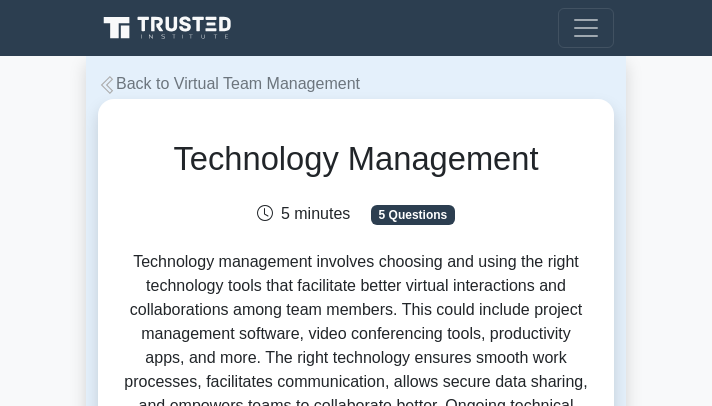 scroll, scrollTop: 0, scrollLeft: 0, axis: both 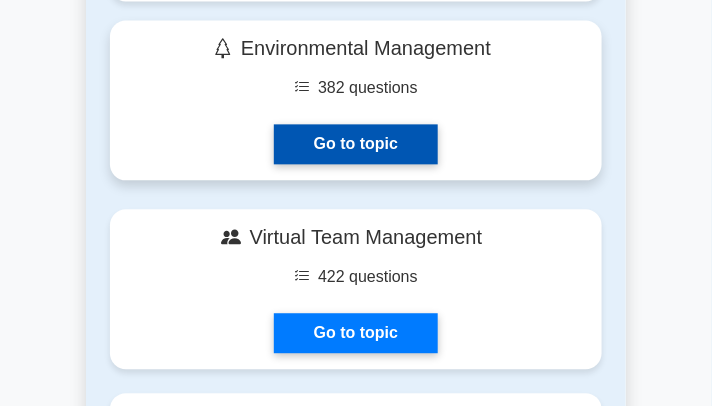 click on "Go to topic" at bounding box center [356, 144] 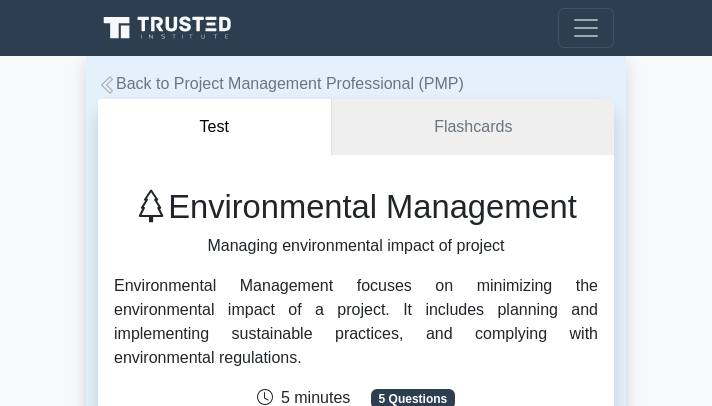 scroll, scrollTop: 0, scrollLeft: 0, axis: both 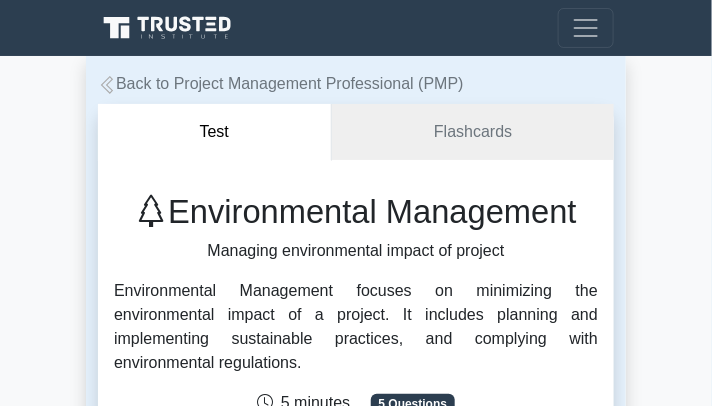 click at bounding box center (107, 85) 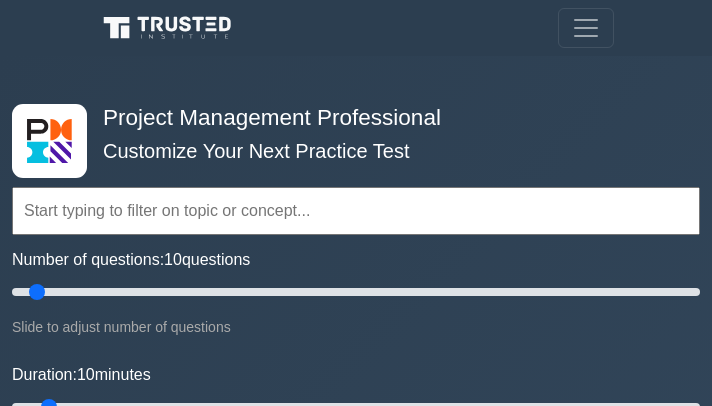 scroll, scrollTop: 0, scrollLeft: 0, axis: both 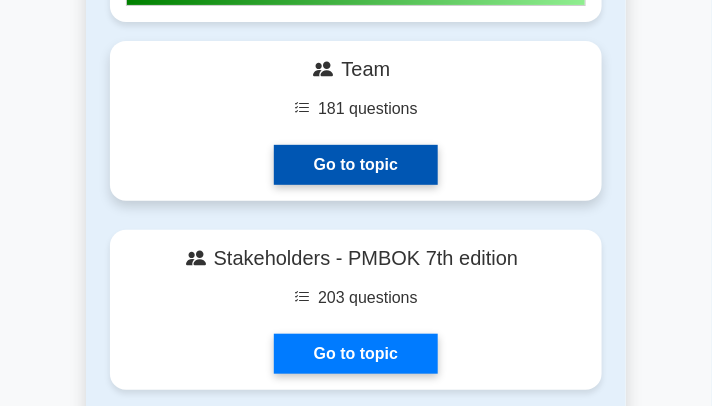 click on "Go to topic" at bounding box center [356, 165] 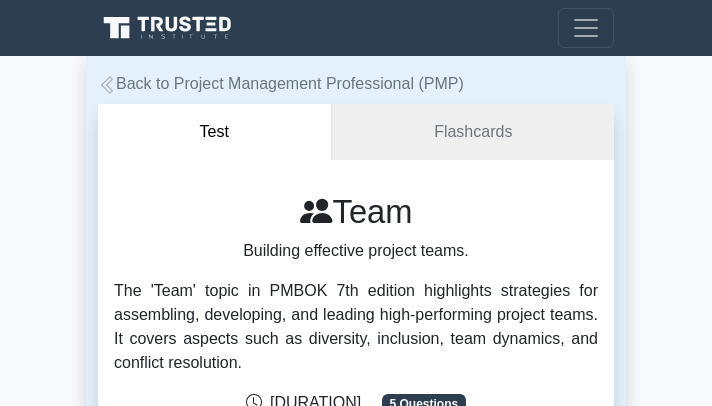 scroll, scrollTop: 181, scrollLeft: 0, axis: vertical 